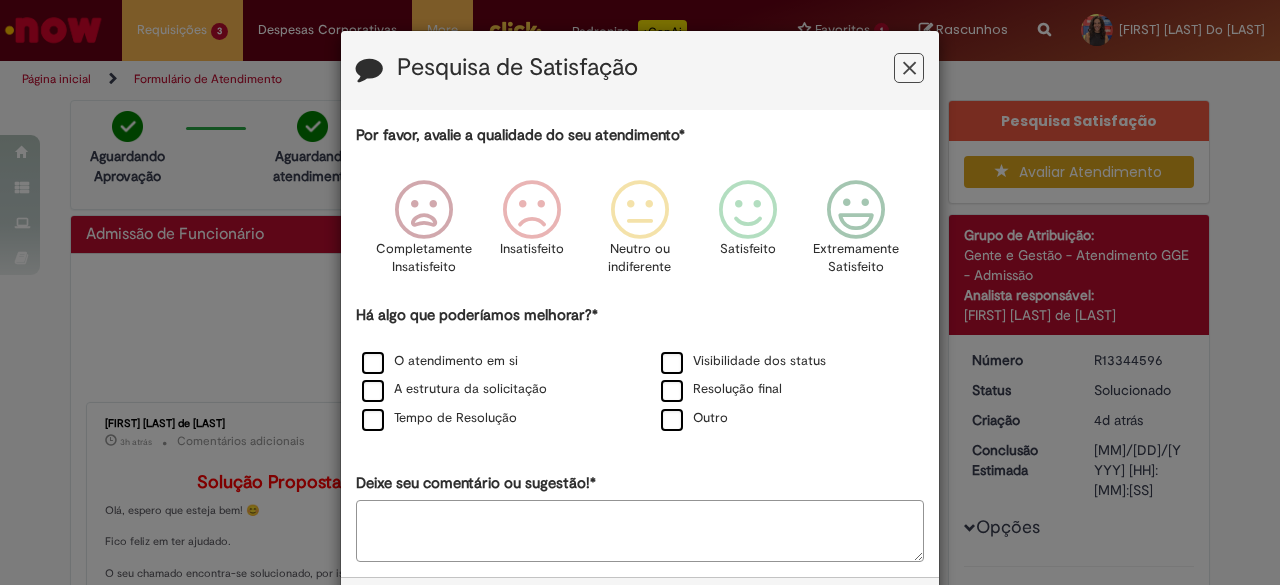scroll, scrollTop: 0, scrollLeft: 0, axis: both 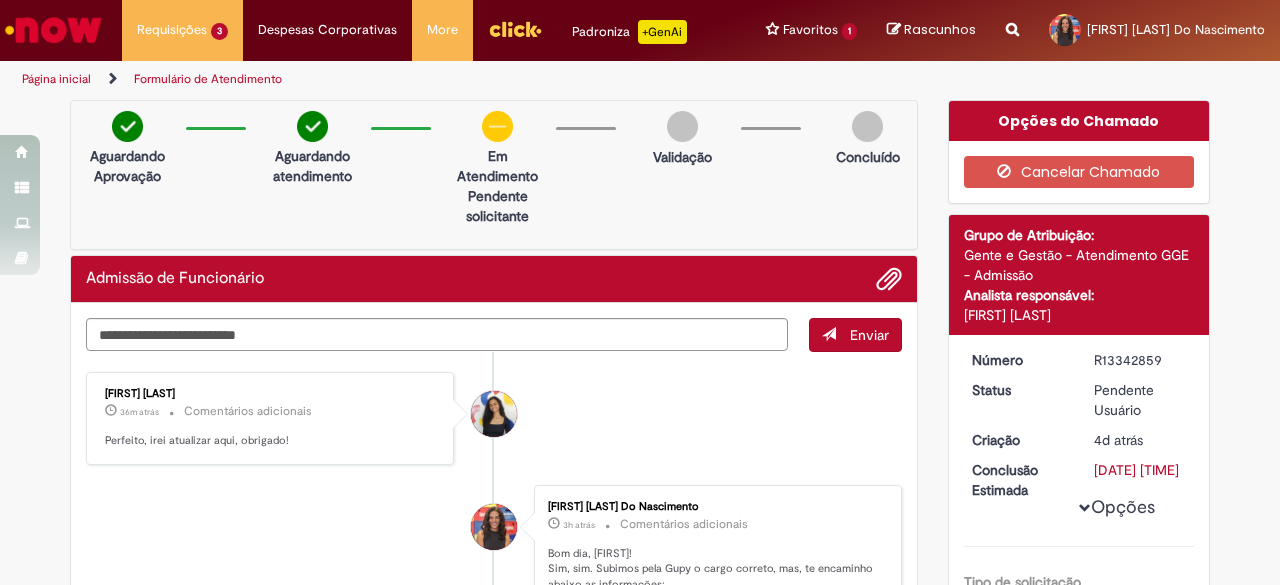 click on "[FIRST] [LAST]
36m atrás 36 minutos atrás     Comentários adicionais
Perfeito, irei atualizar aqui, obrigado!" at bounding box center (494, 418) 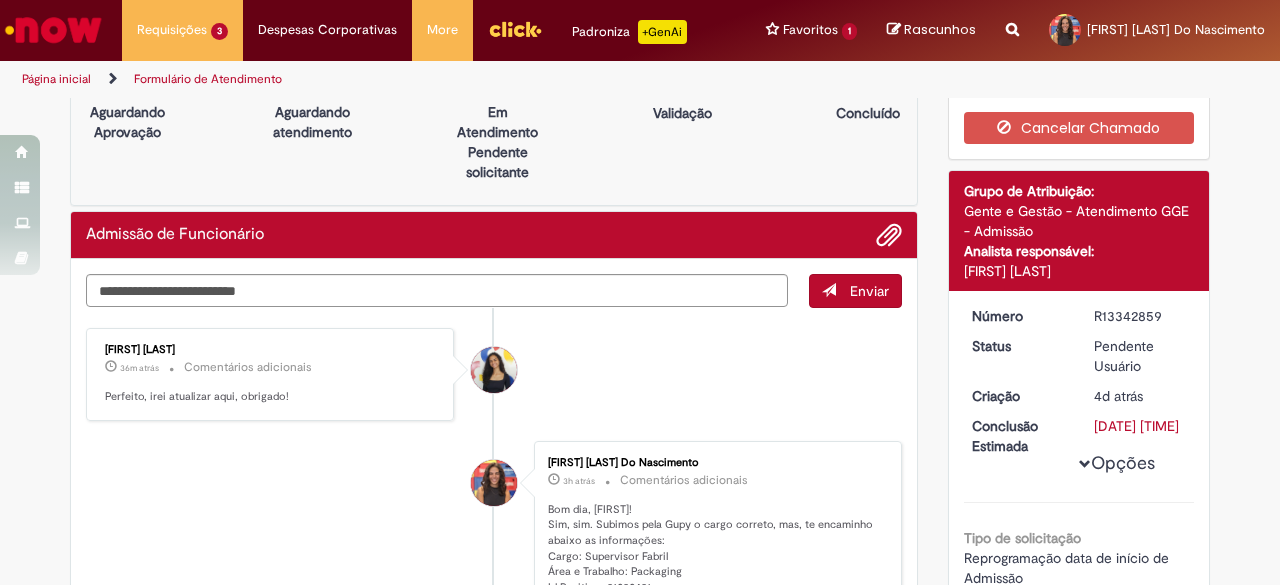 scroll, scrollTop: 0, scrollLeft: 0, axis: both 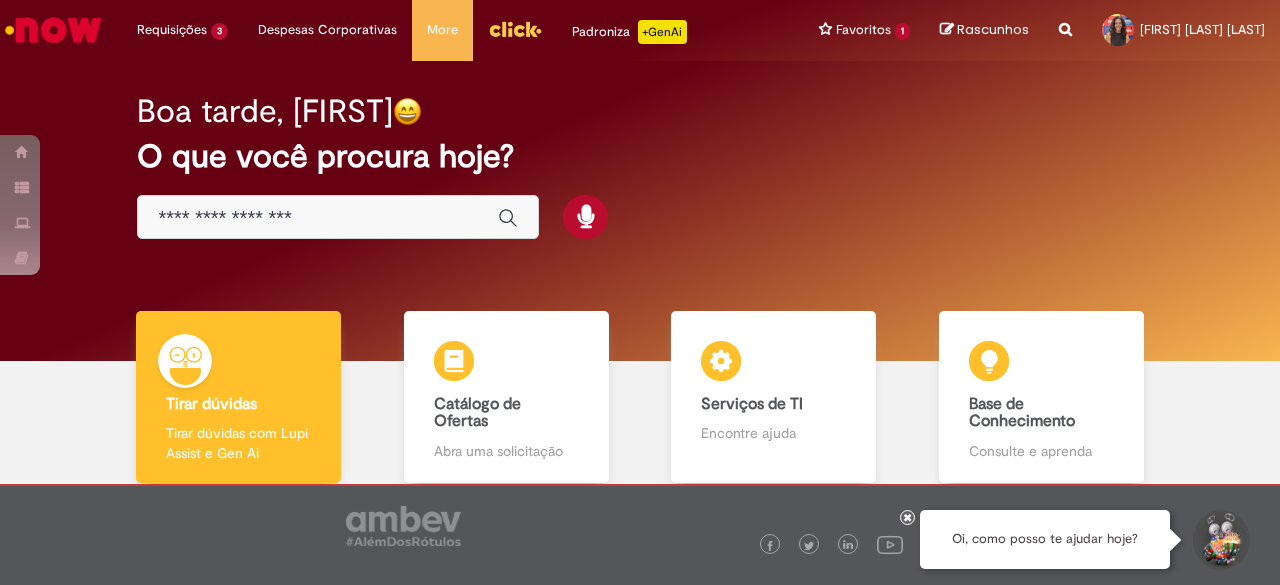 click at bounding box center (318, 218) 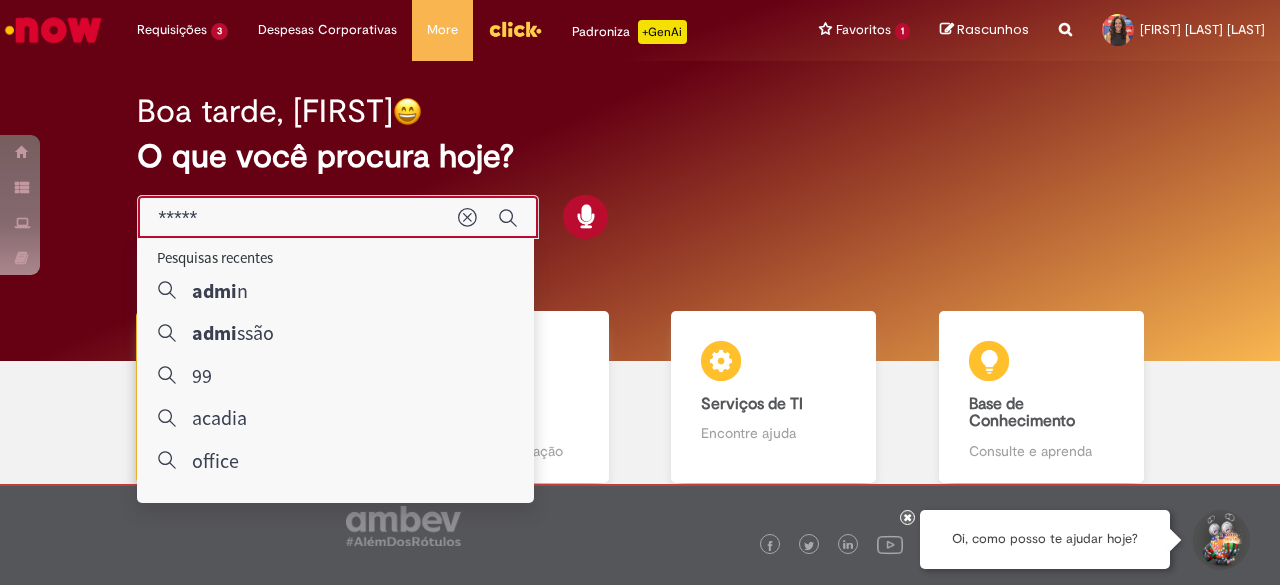 type on "******" 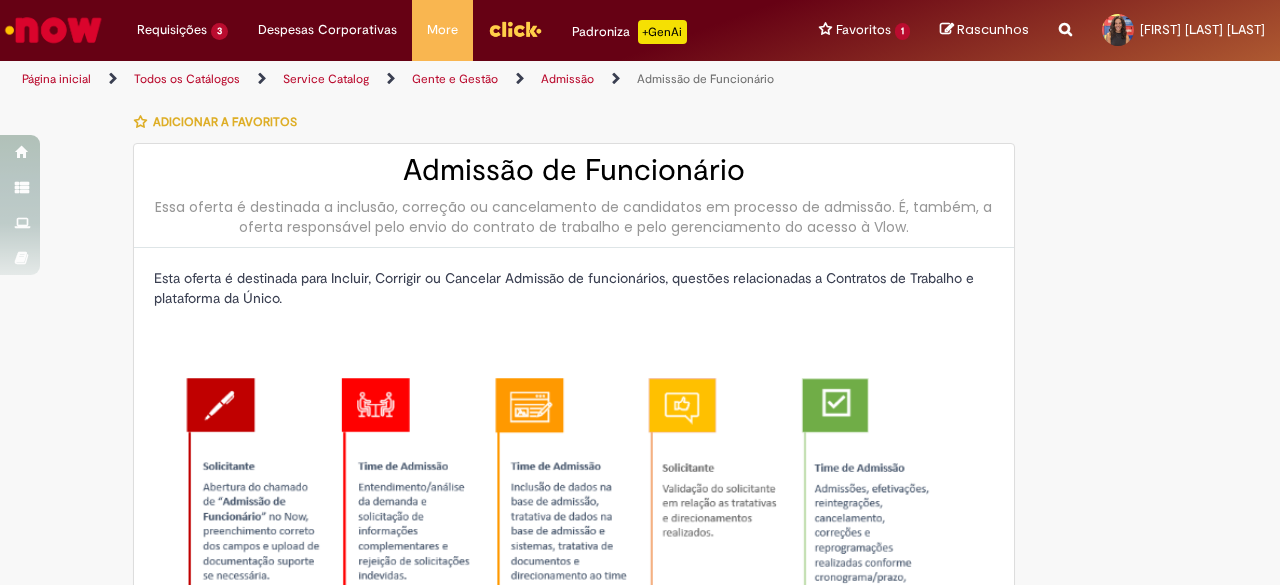 type on "********" 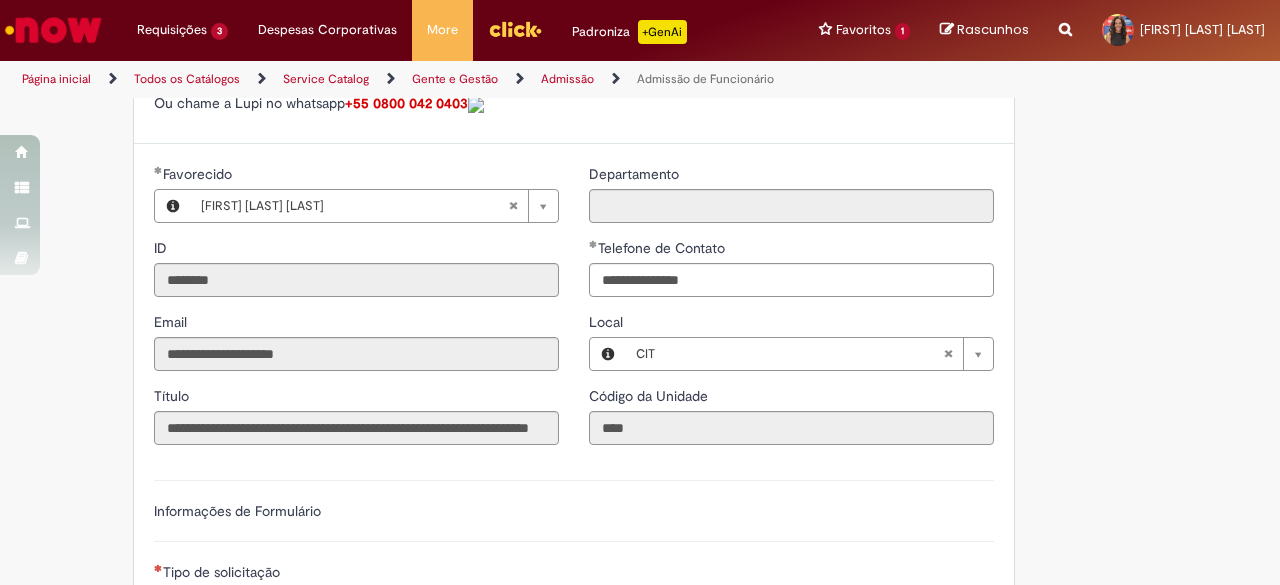 type on "**********" 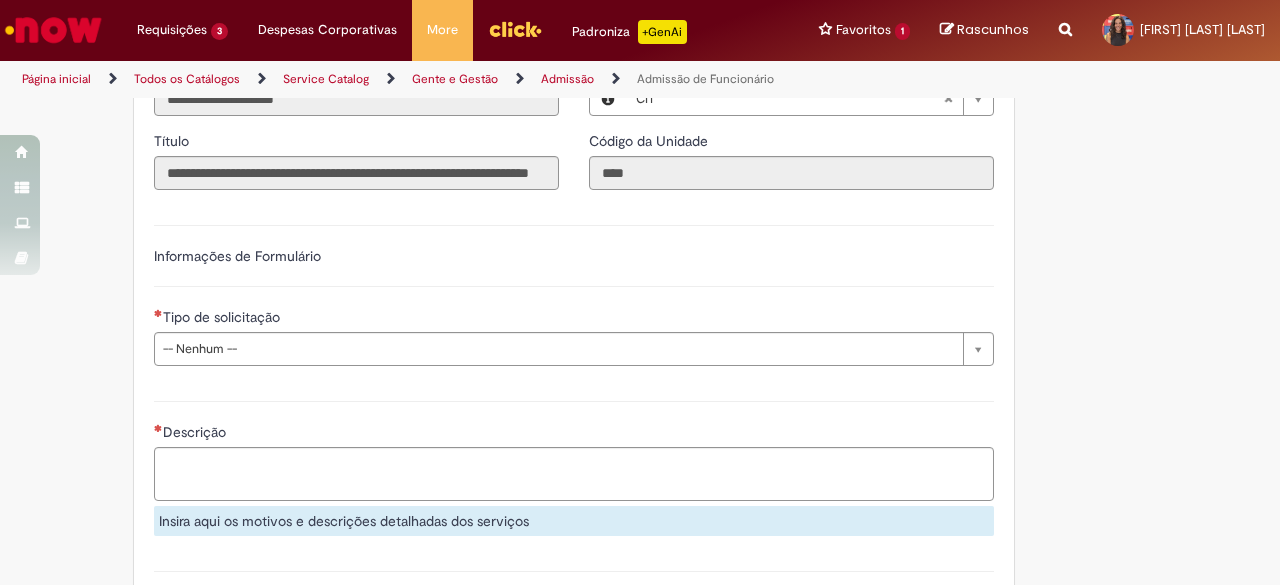 scroll, scrollTop: 1100, scrollLeft: 0, axis: vertical 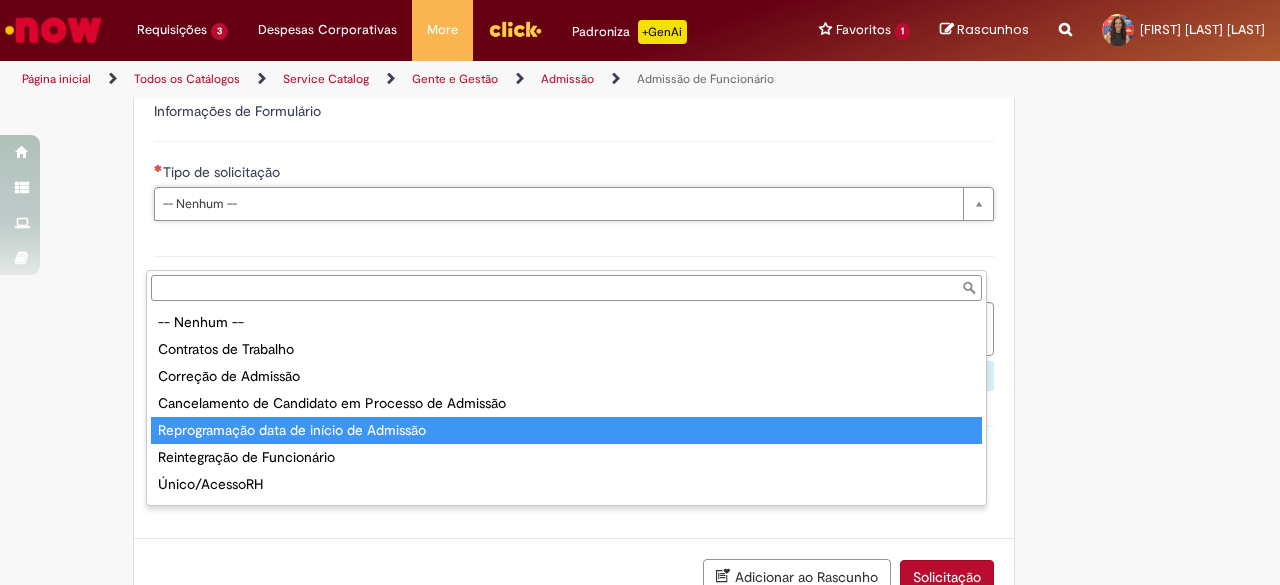 type on "**********" 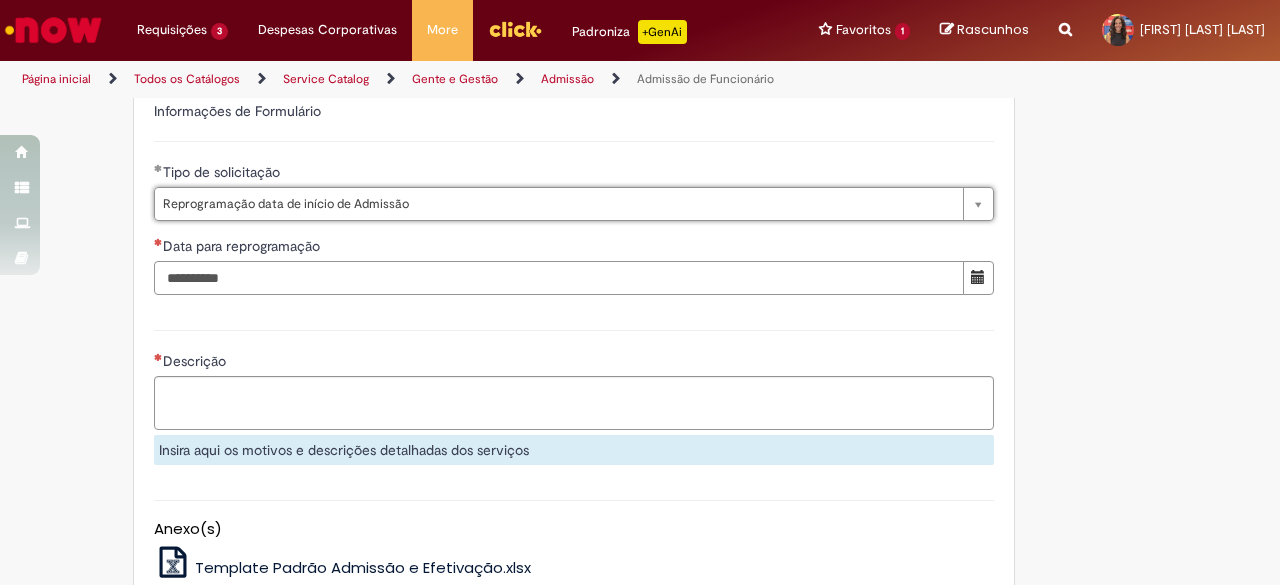 click on "Data para reprogramação" at bounding box center [559, 278] 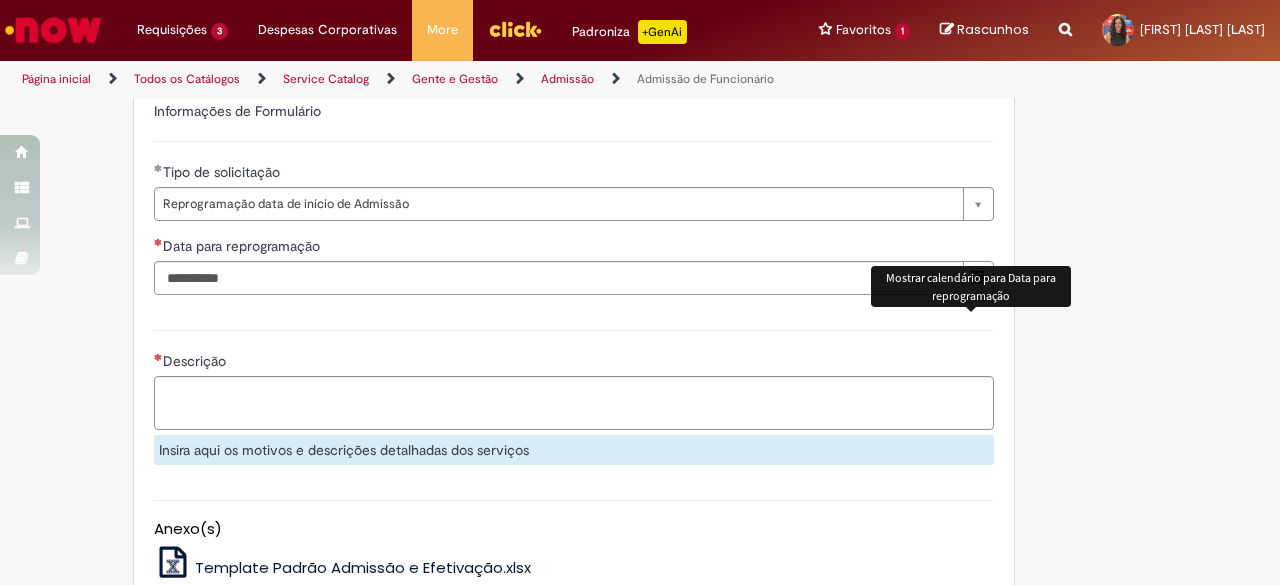 click at bounding box center (978, 278) 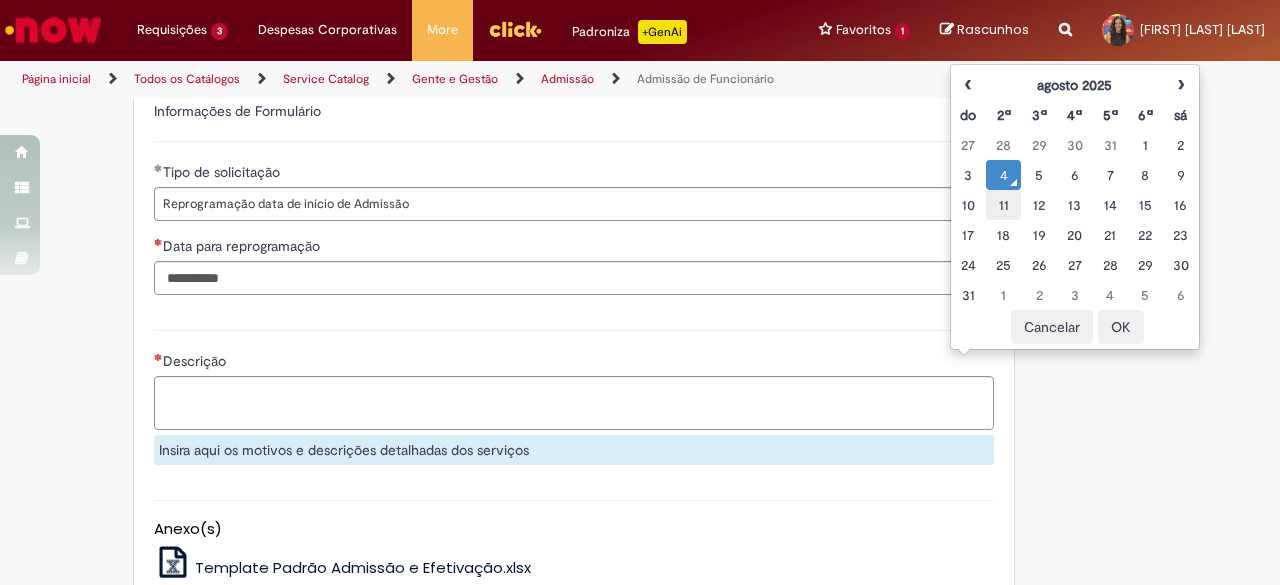 click on "11" at bounding box center (1003, 205) 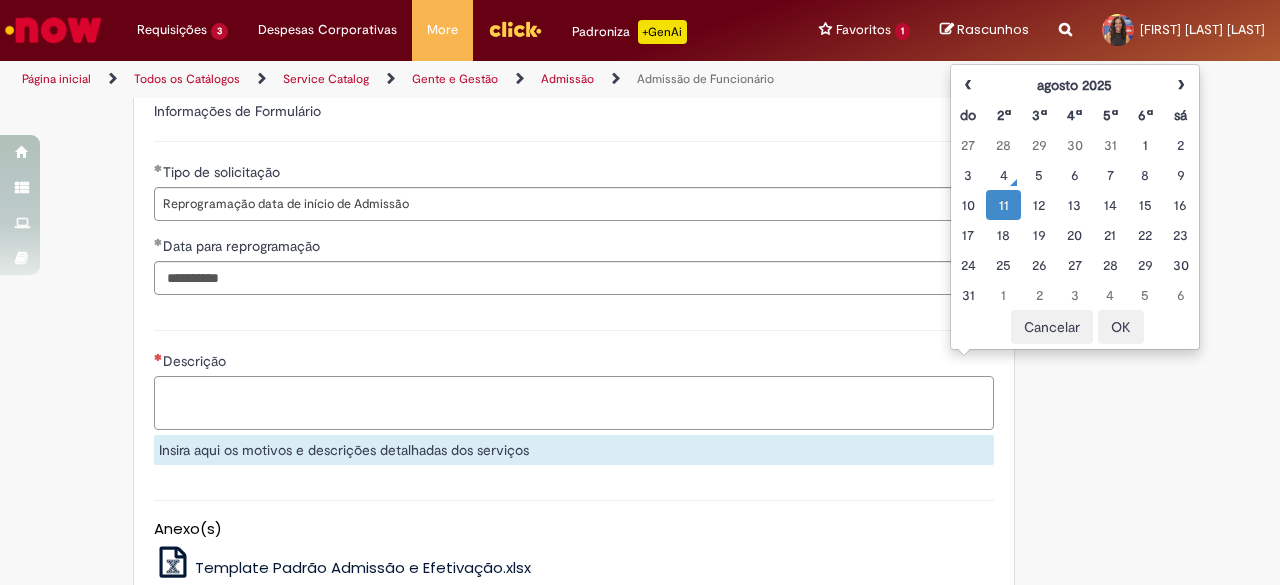 click on "Descrição" at bounding box center (574, 402) 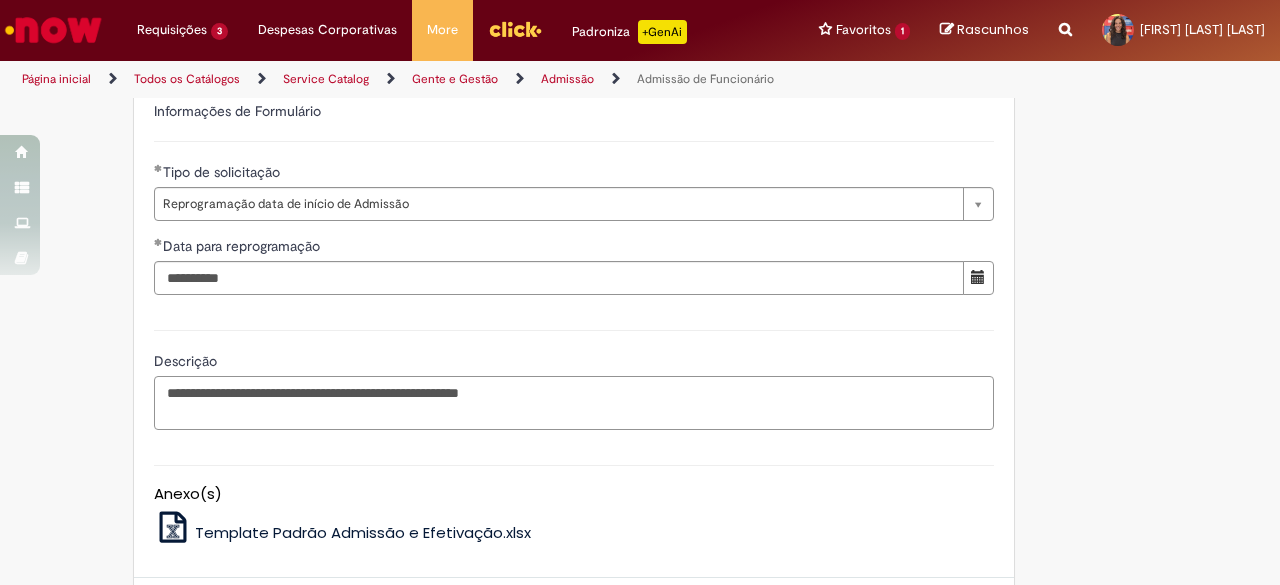 drag, startPoint x: 536, startPoint y: 442, endPoint x: 419, endPoint y: 443, distance: 117.00427 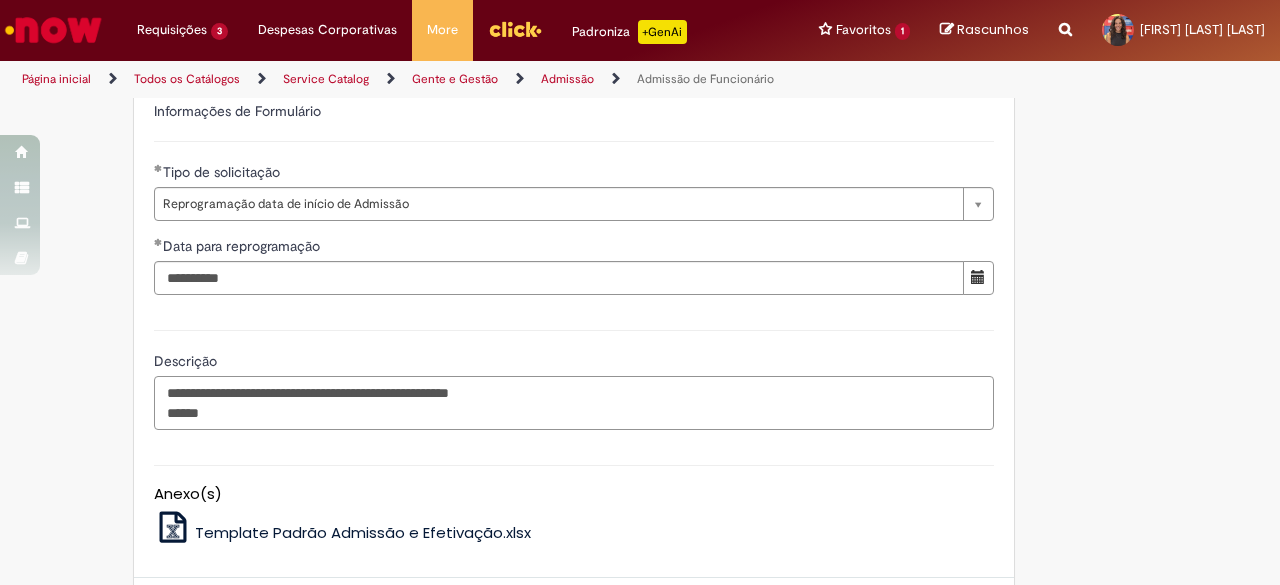 click on "**********" at bounding box center [574, 402] 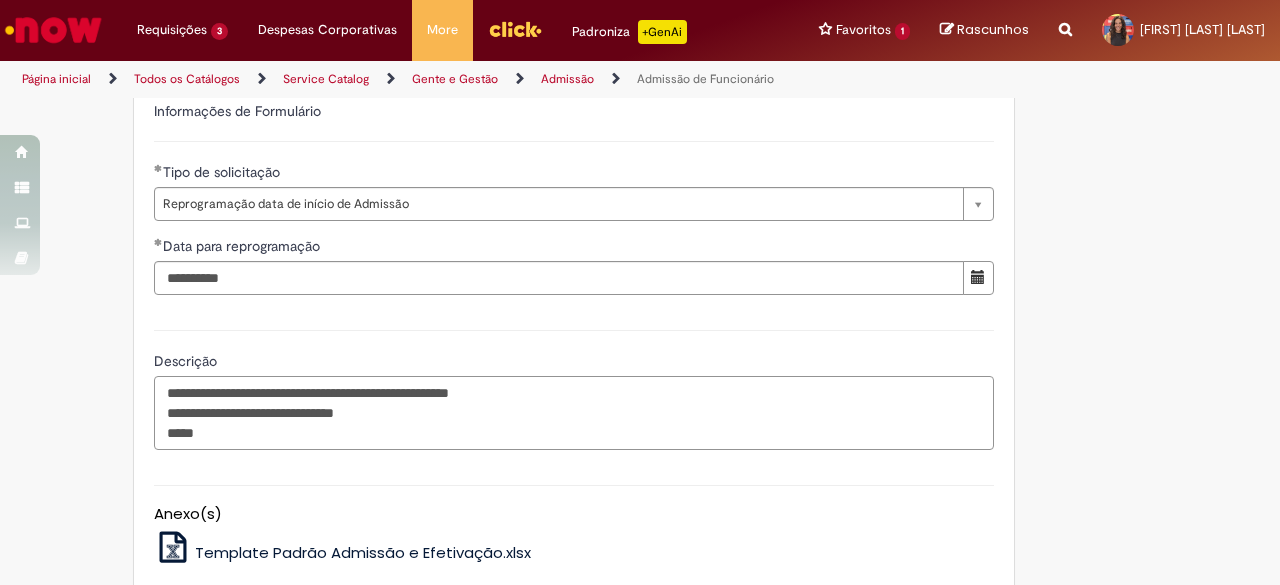 click on "**********" at bounding box center (574, 412) 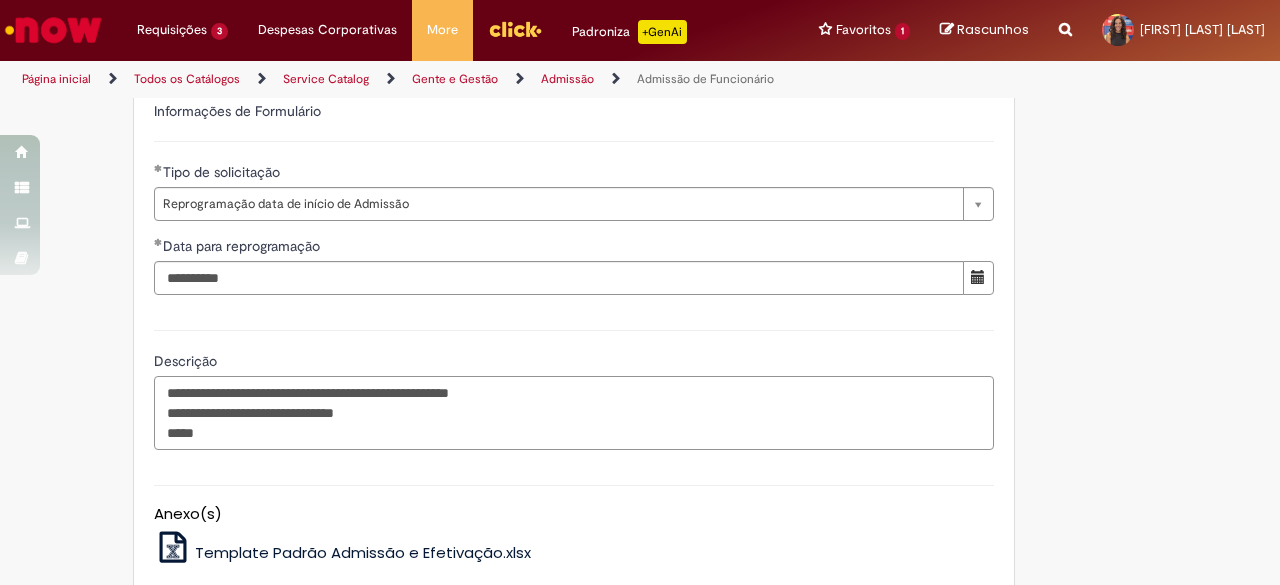 paste on "**********" 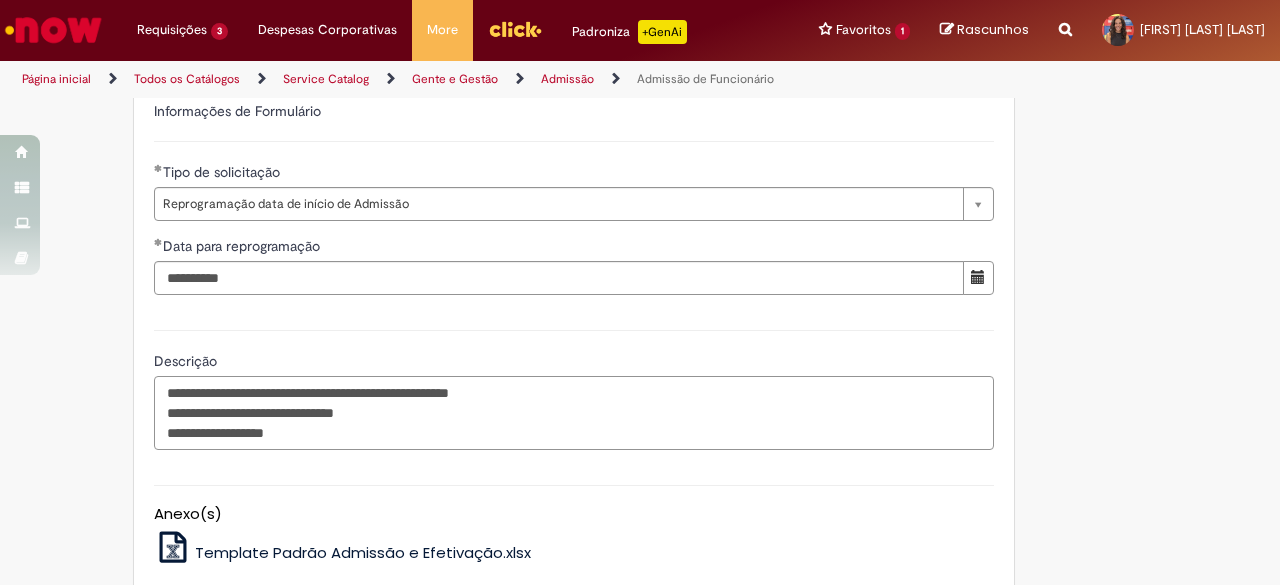 drag, startPoint x: 379, startPoint y: 461, endPoint x: 206, endPoint y: 463, distance: 173.01157 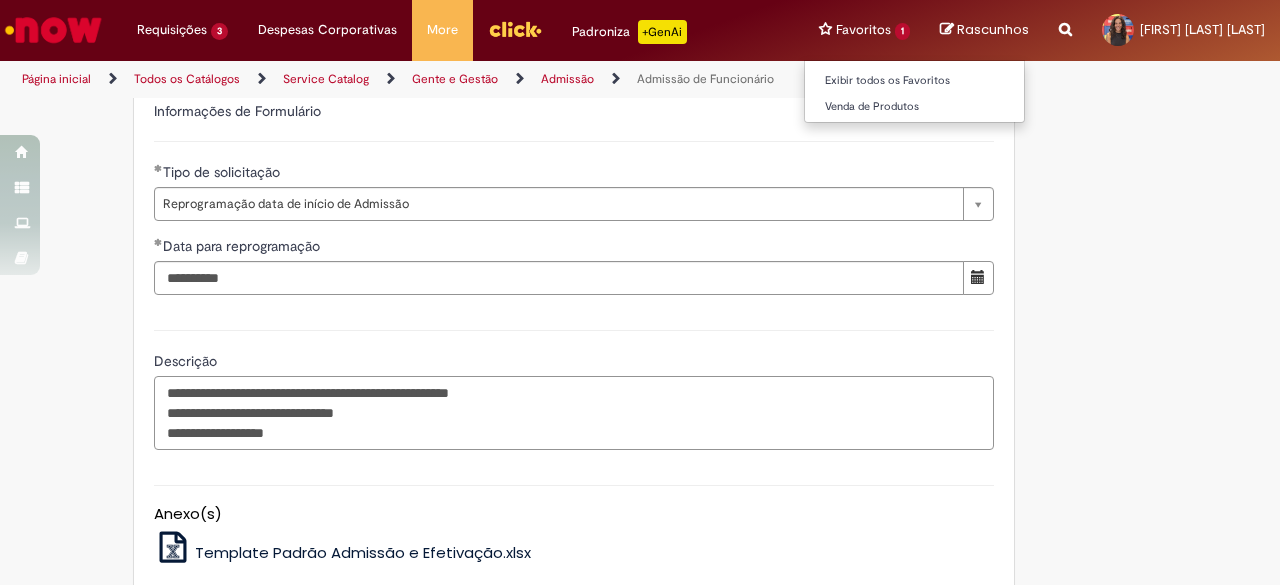 type on "**********" 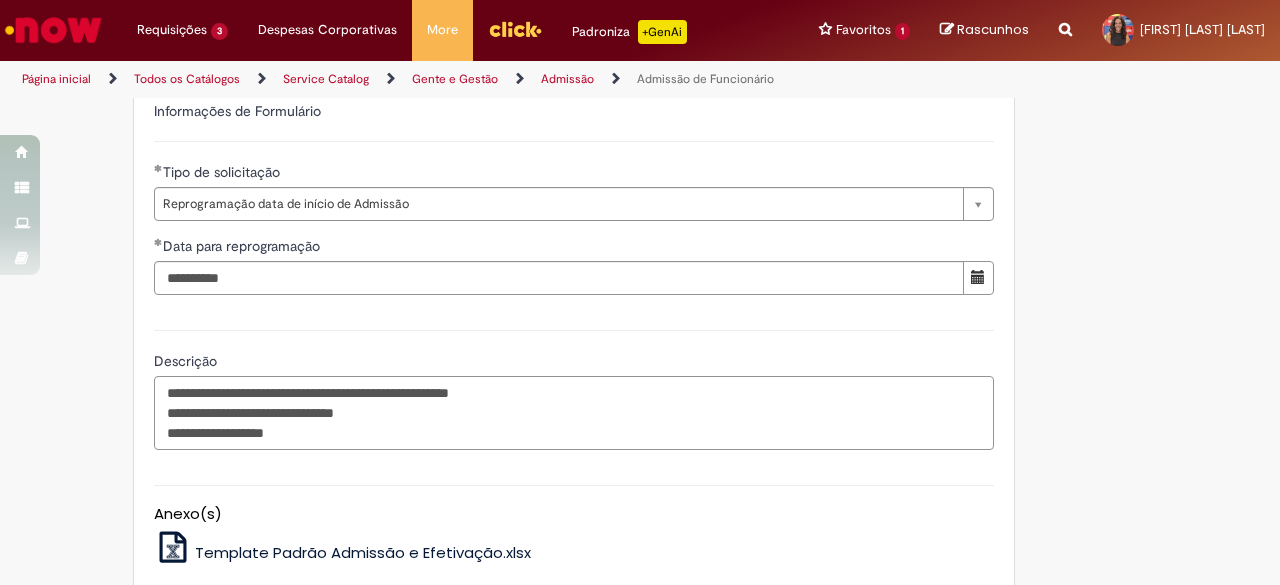 click on "**********" at bounding box center (574, 412) 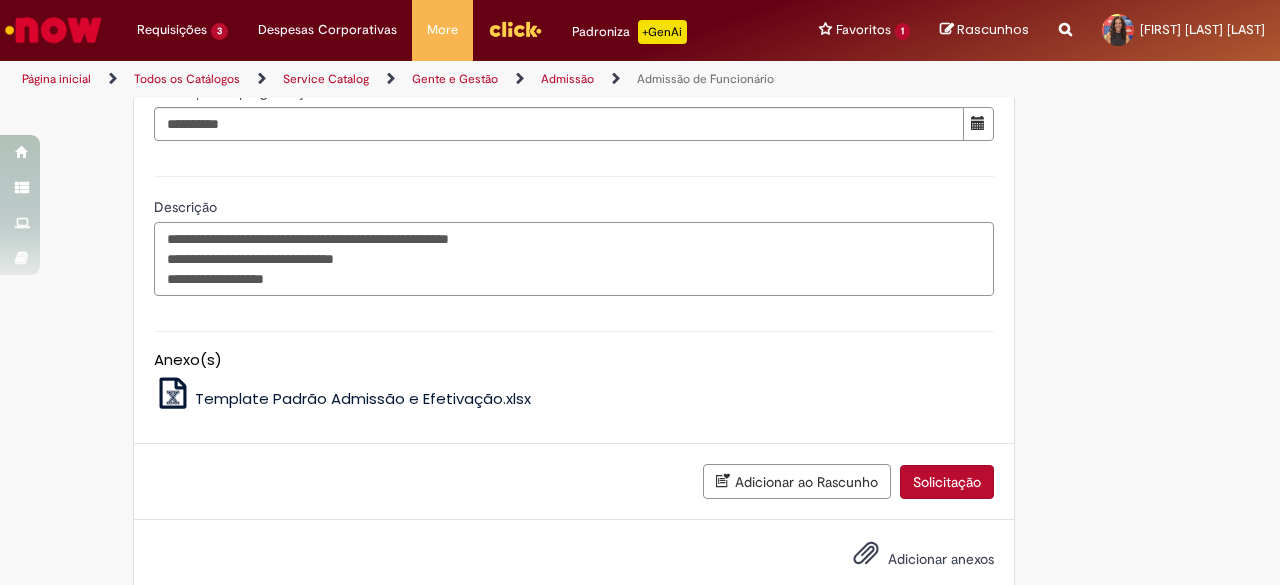 scroll, scrollTop: 1300, scrollLeft: 0, axis: vertical 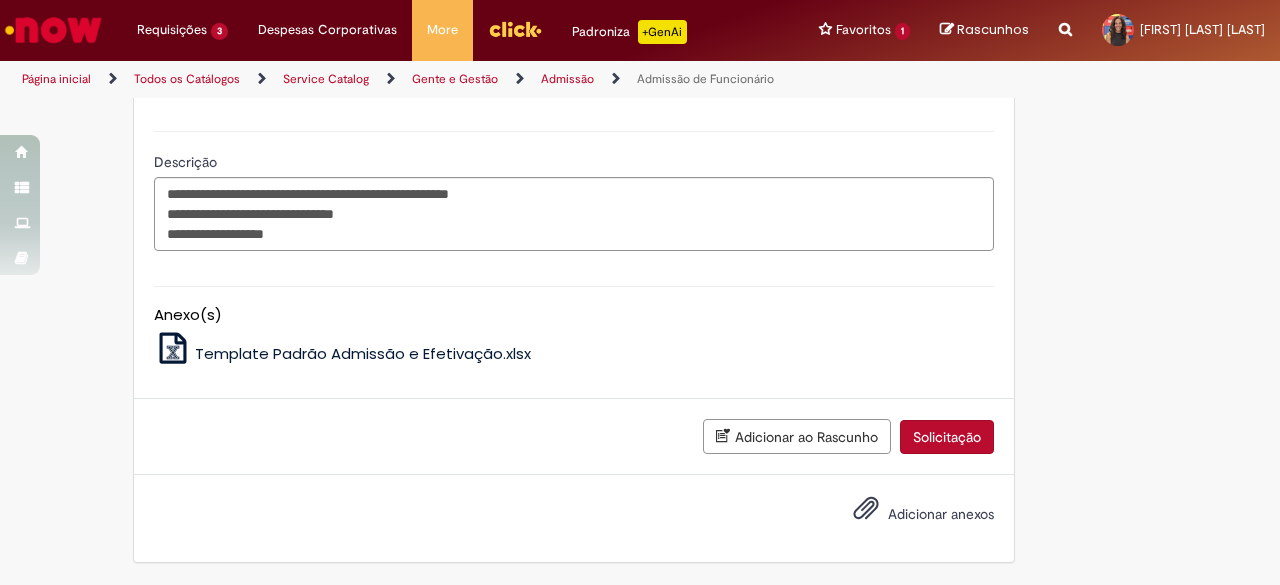 click on "Solicitação" at bounding box center [947, 437] 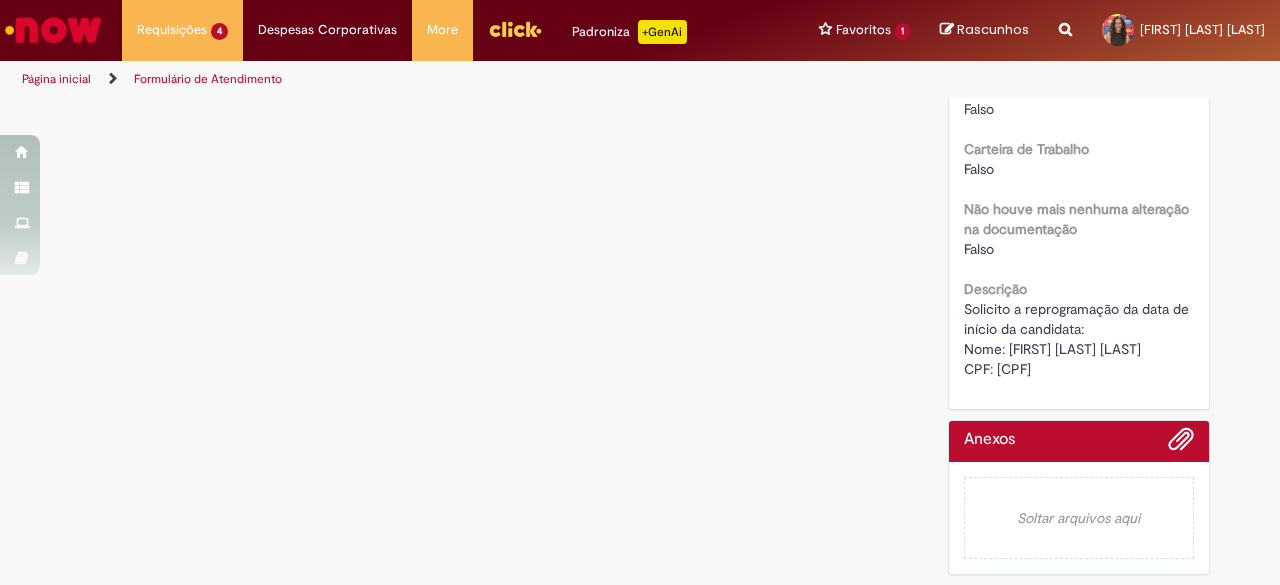 scroll, scrollTop: 0, scrollLeft: 0, axis: both 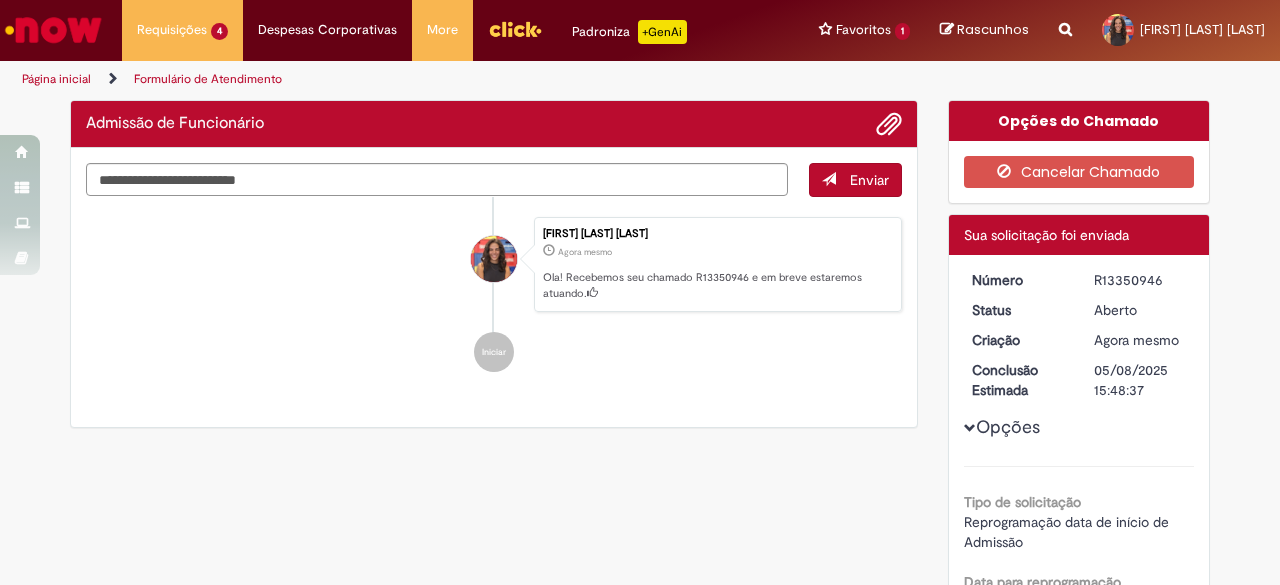 click on "R13350946" at bounding box center [1140, 280] 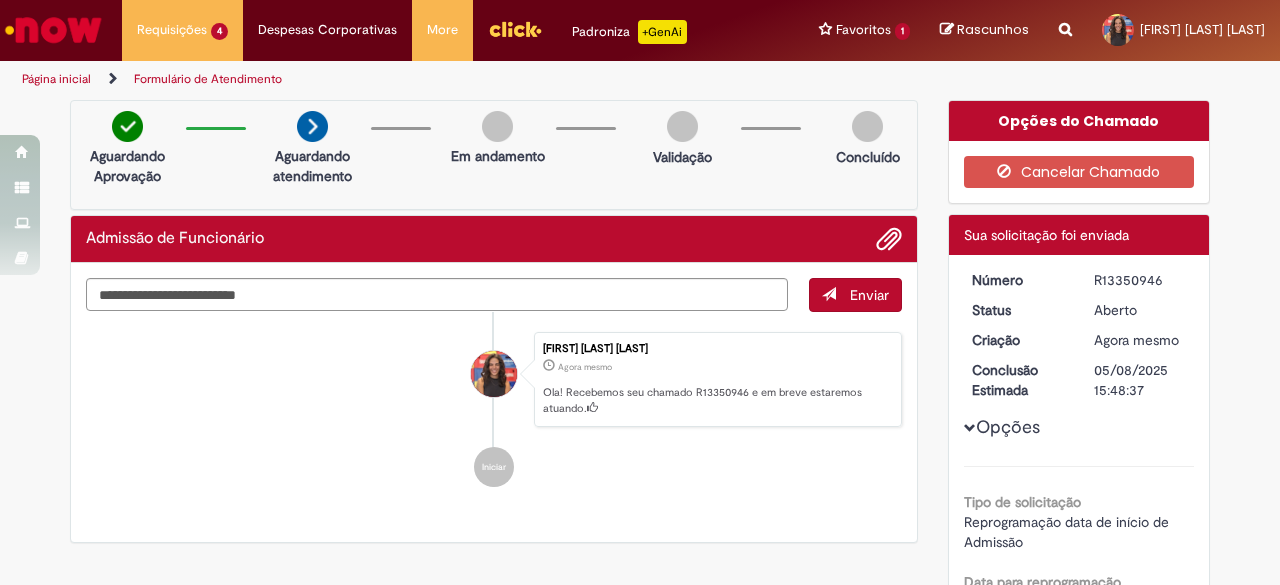 copy on "R13350946" 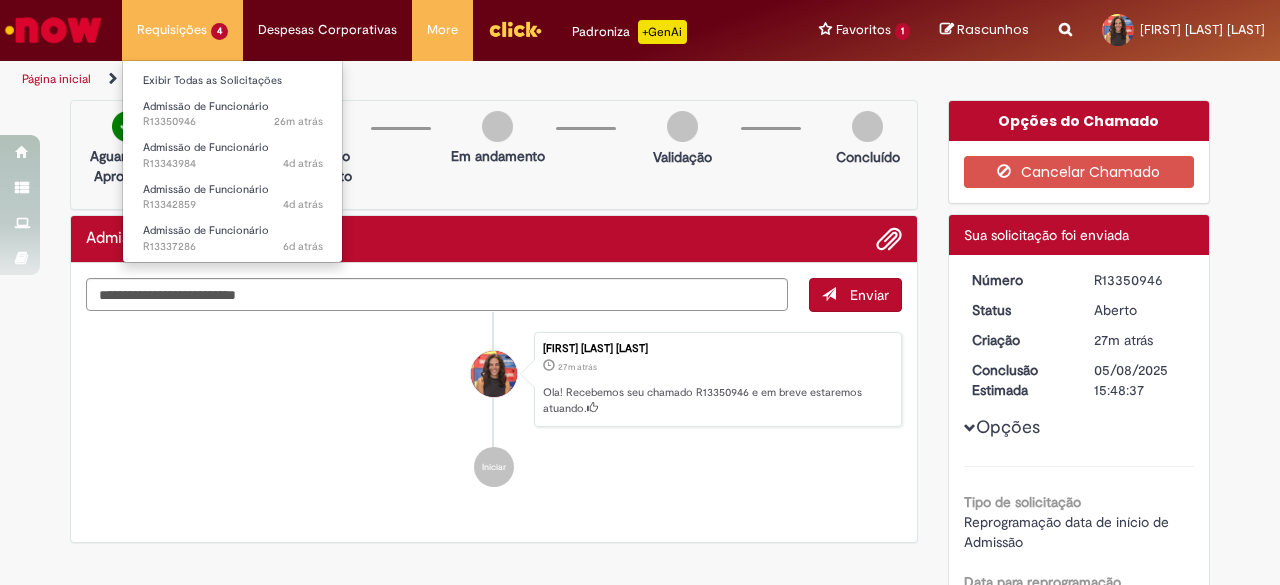 click on "Requisições   4
Exibir Todas as Solicitações
Admissão de Funcionário
26m atrás 26 minutos atrás  R13350946
Admissão de Funcionário
4d atrás 4 dias atrás  R13343984
Admissão de Funcionário
4d atrás 4 dias atrás  R13342859
Admissão de Funcionário
6d atrás 6 dias atrás  R13337286" at bounding box center [182, 30] 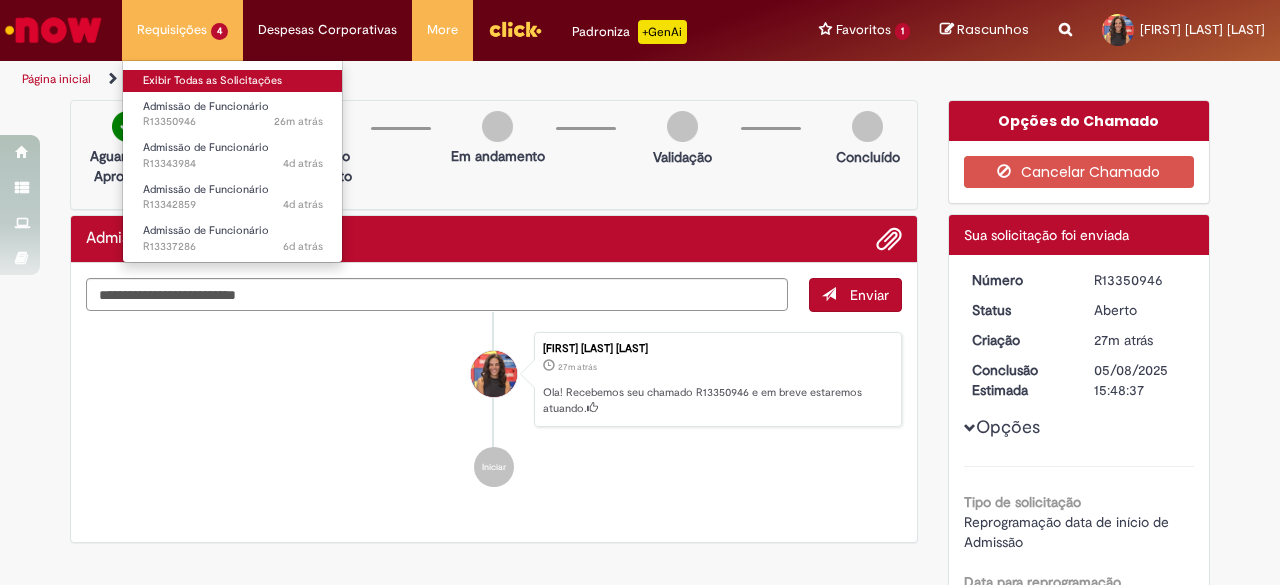 click on "Exibir Todas as Solicitações" at bounding box center [233, 81] 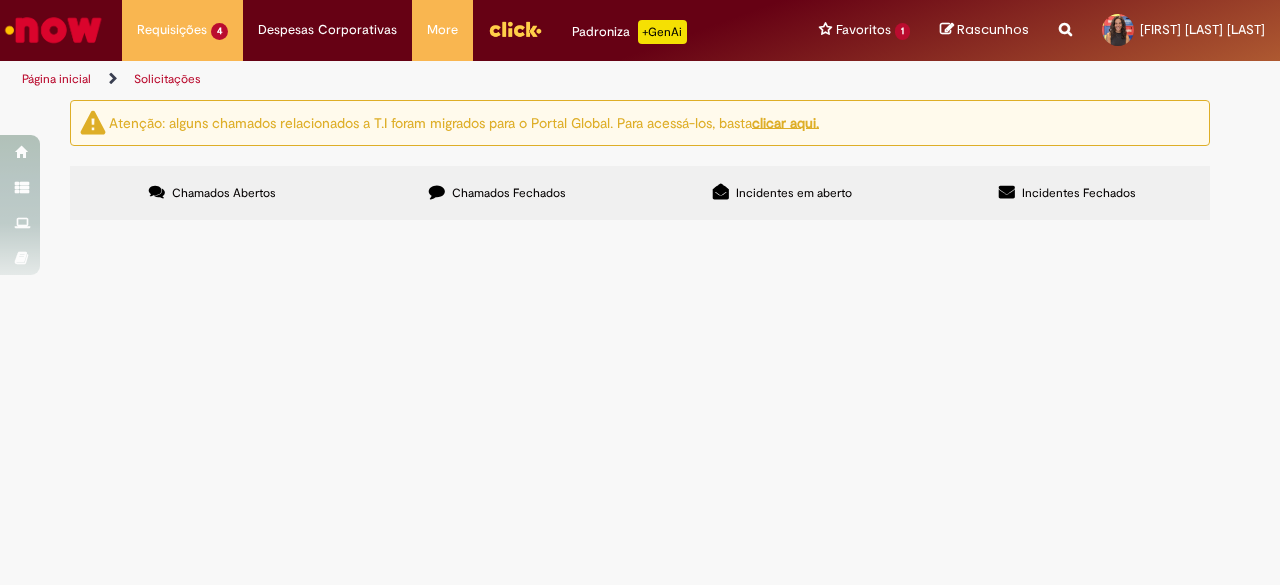 scroll, scrollTop: 78, scrollLeft: 0, axis: vertical 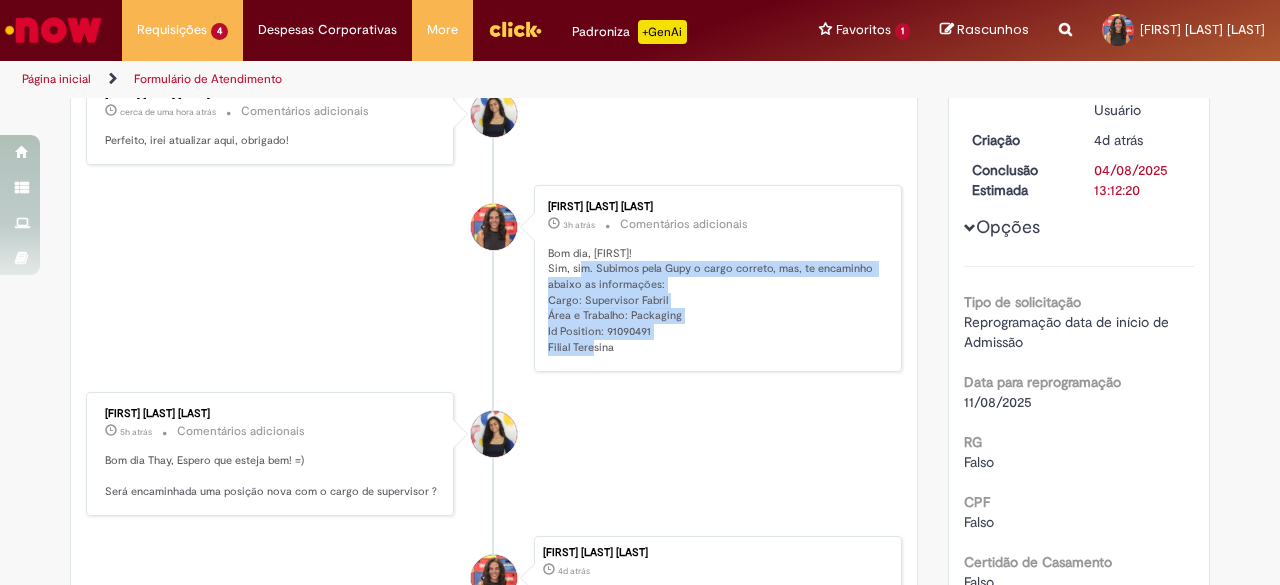 drag, startPoint x: 593, startPoint y: 266, endPoint x: 672, endPoint y: 346, distance: 112.432205 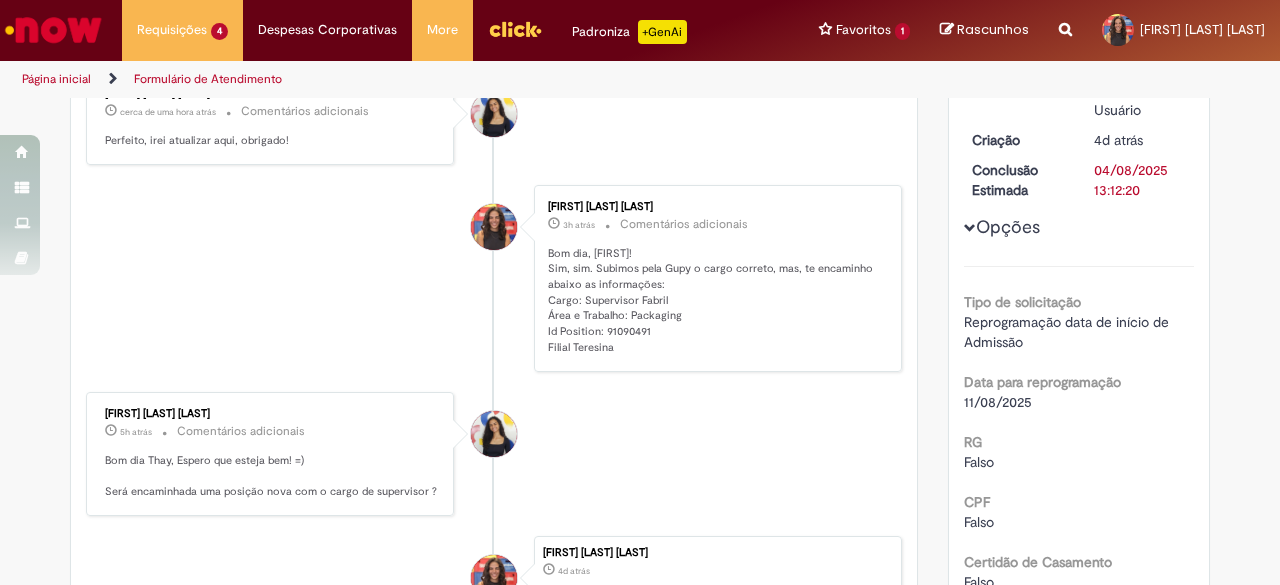 scroll, scrollTop: 0, scrollLeft: 0, axis: both 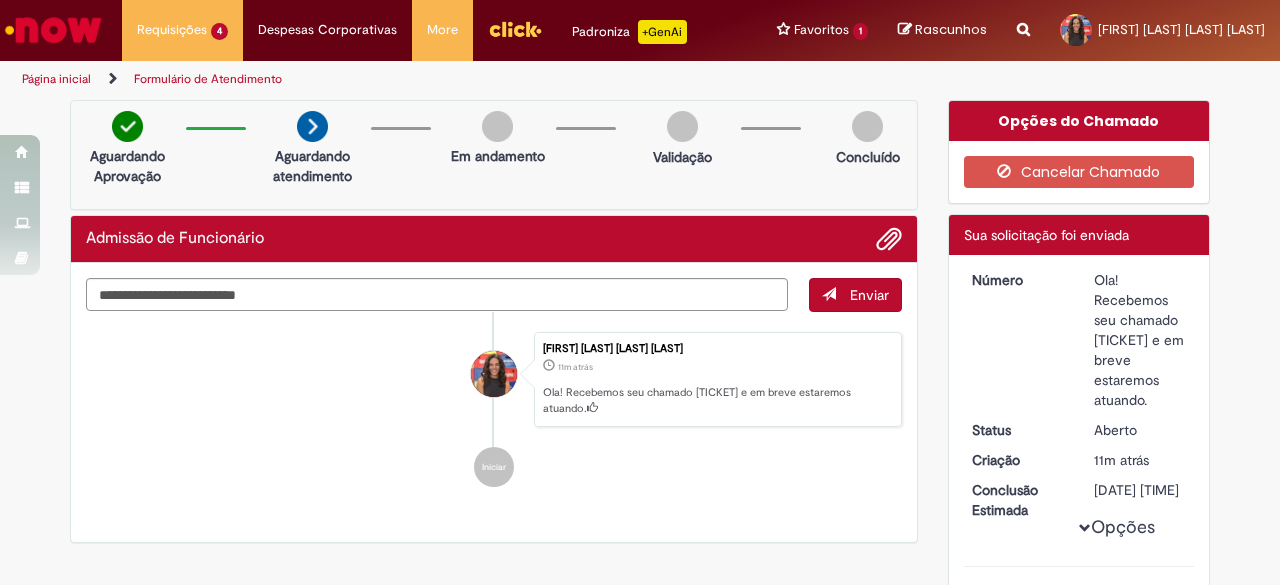 click on "Aguardando Aprovação
Aguardando atendimento
Em andamento
Validação
Concluído" at bounding box center (494, 155) 